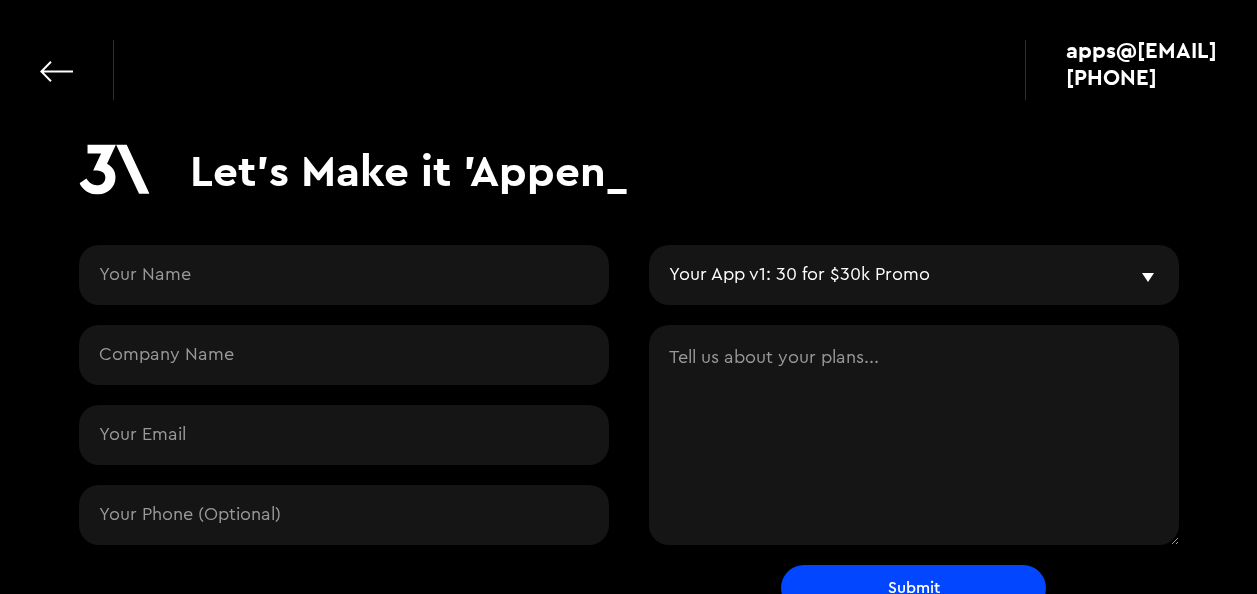 select on "v1" 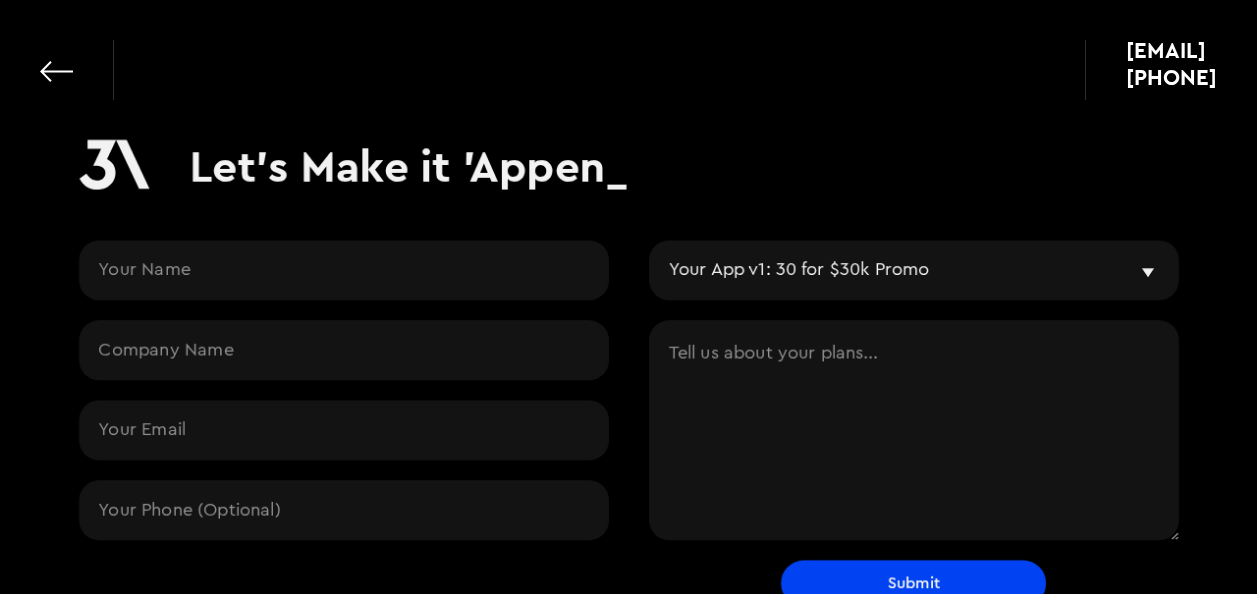 select on "v1" 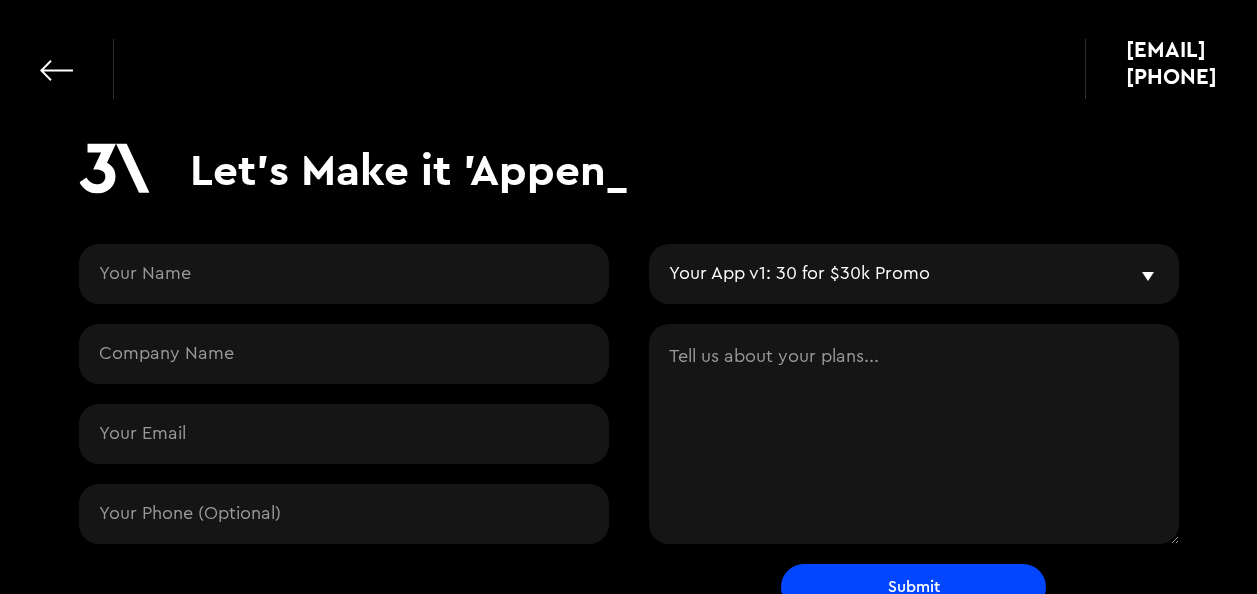 scroll, scrollTop: 0, scrollLeft: 0, axis: both 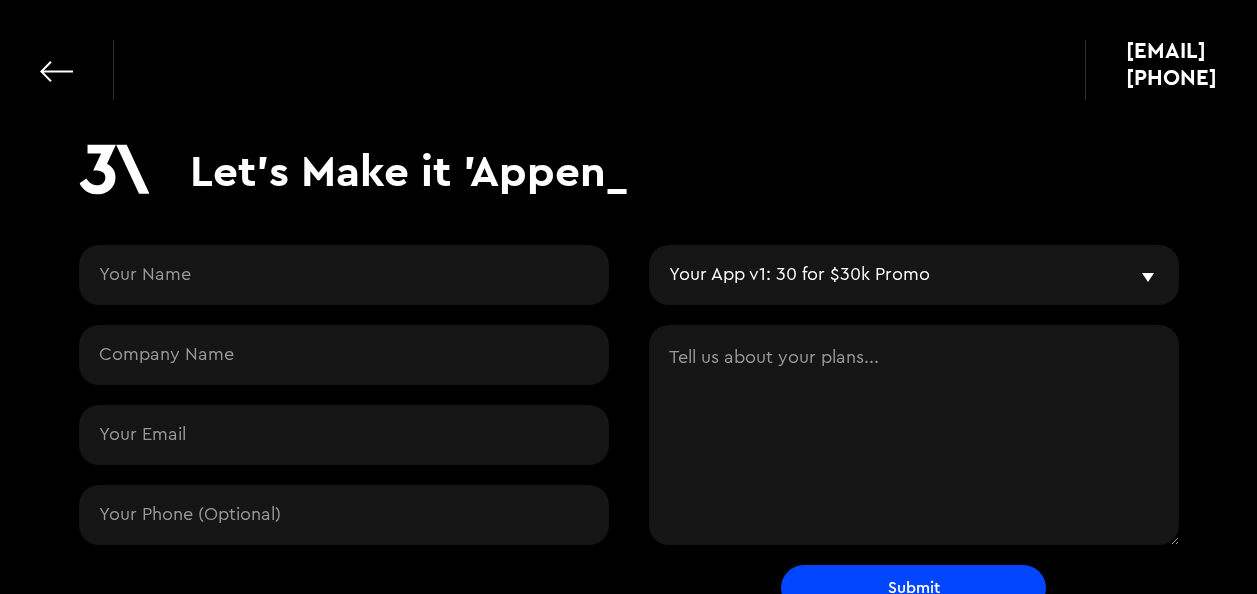 click at bounding box center (114, 169) 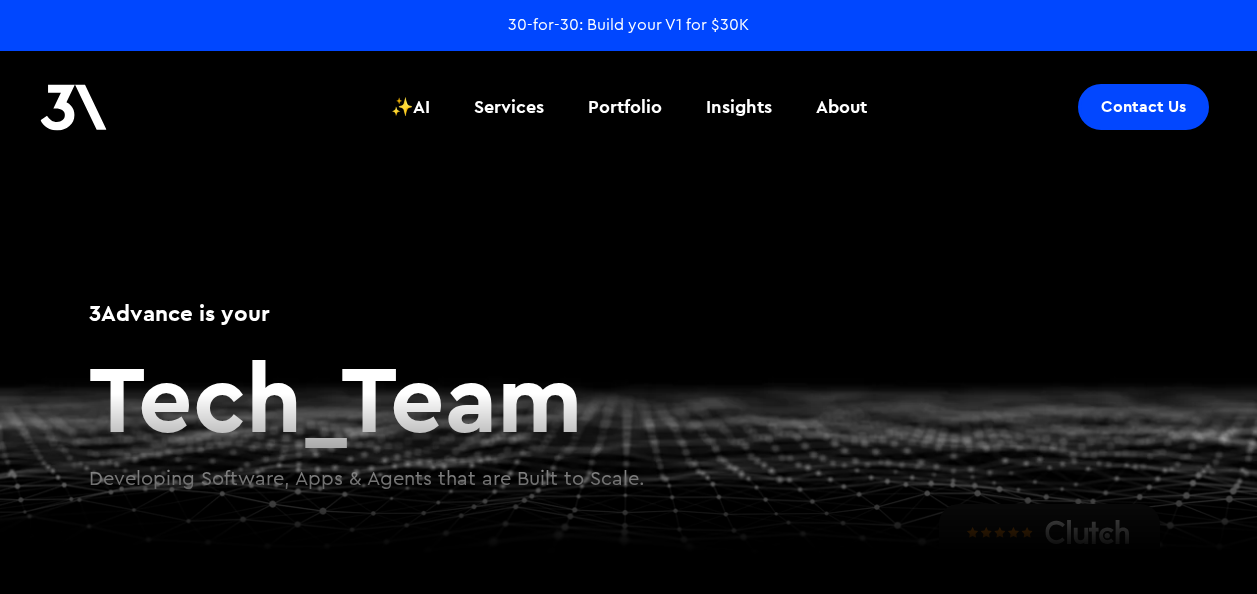 scroll, scrollTop: 0, scrollLeft: 0, axis: both 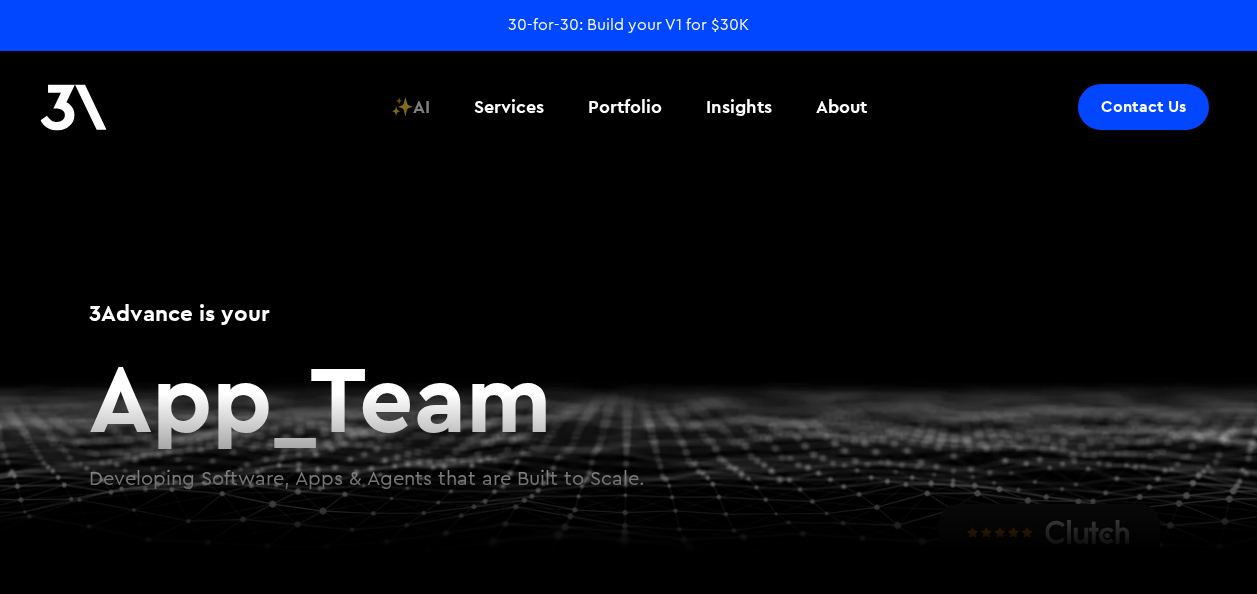 click on "✨AI" at bounding box center [410, 107] 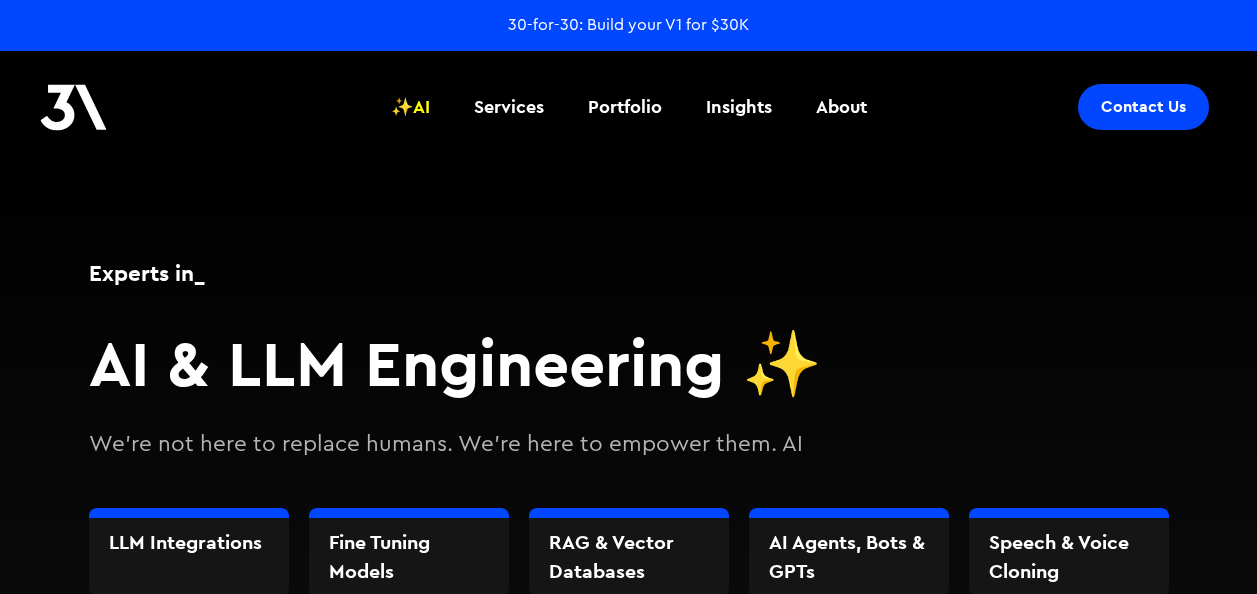 scroll, scrollTop: 0, scrollLeft: 0, axis: both 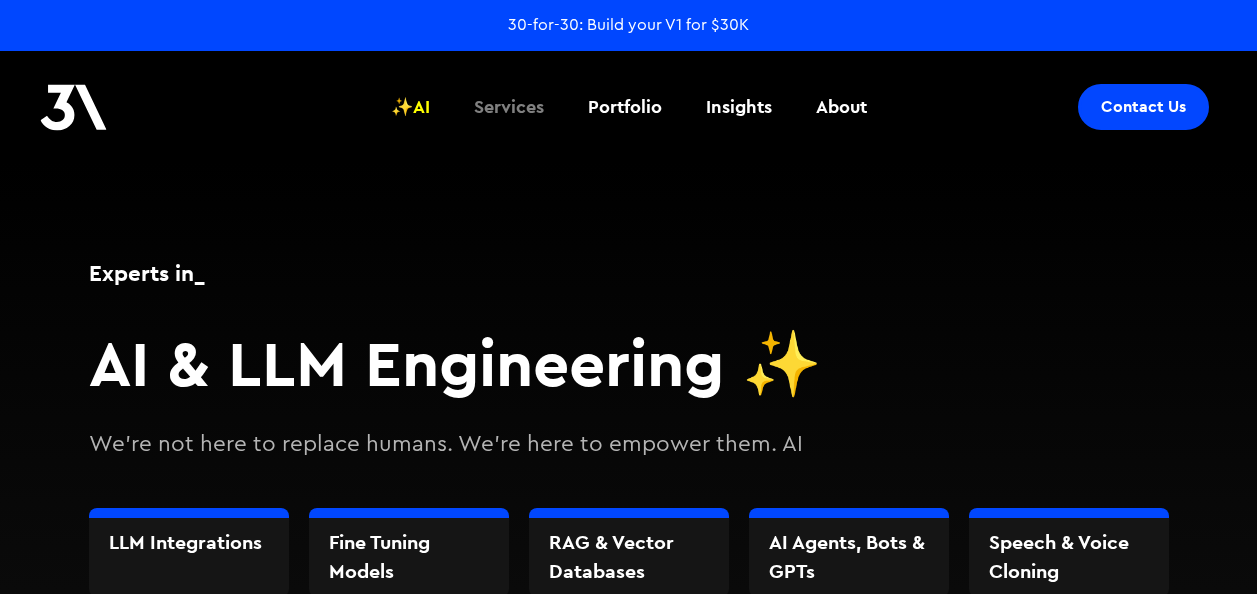 click on "Services" at bounding box center (509, 107) 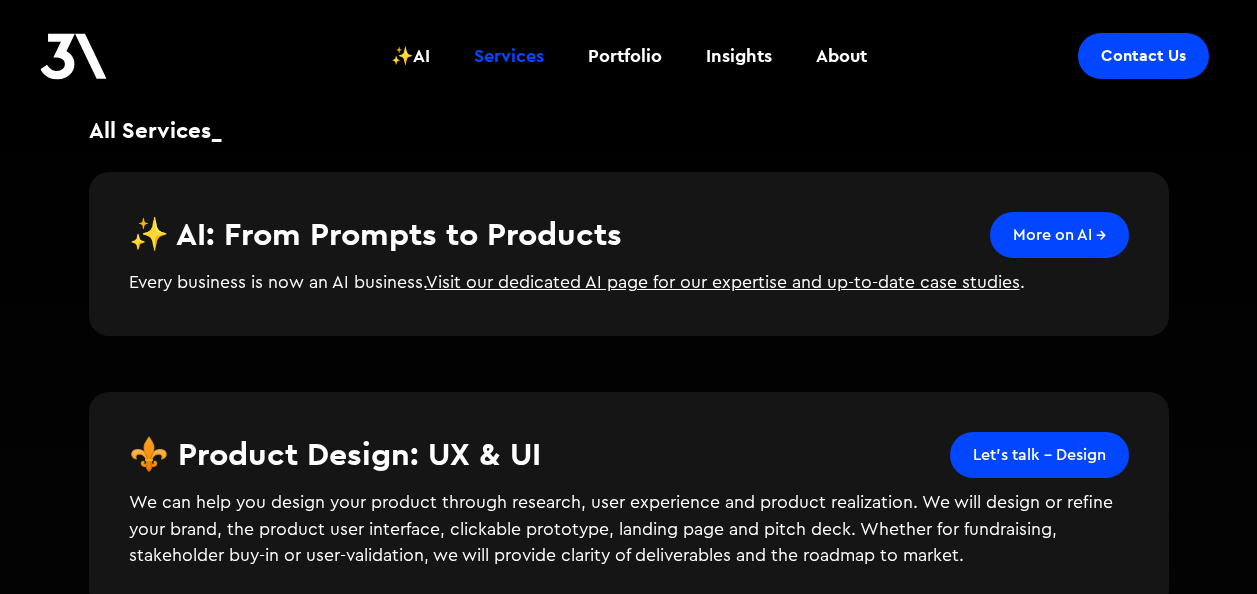 scroll, scrollTop: 0, scrollLeft: 0, axis: both 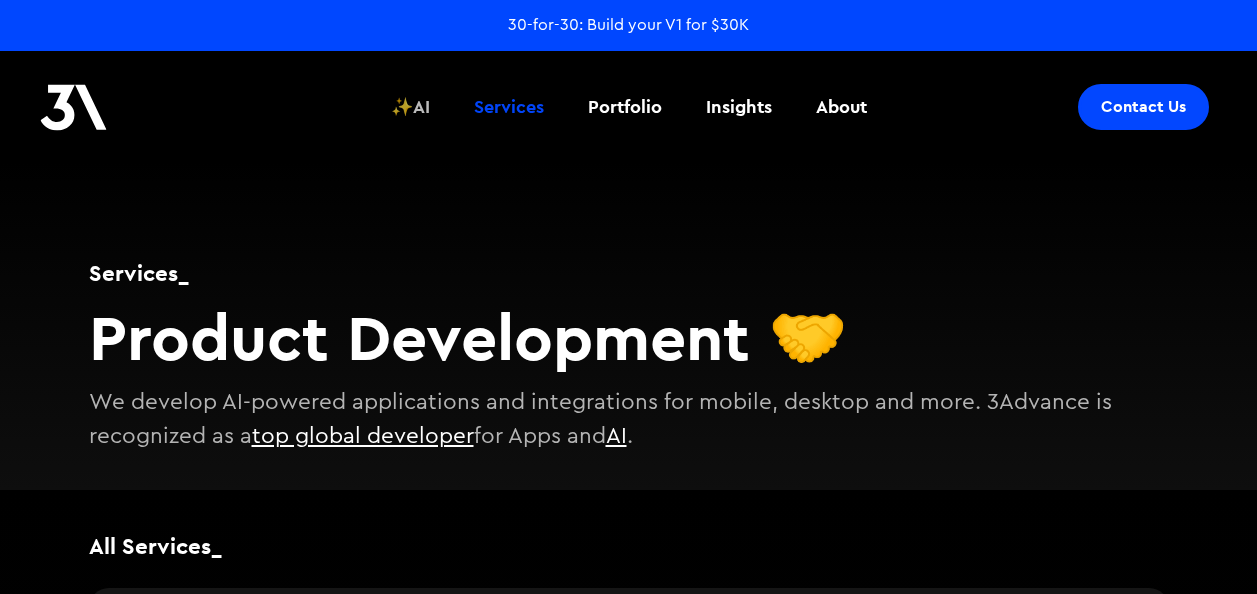 click on "✨AI" at bounding box center (410, 107) 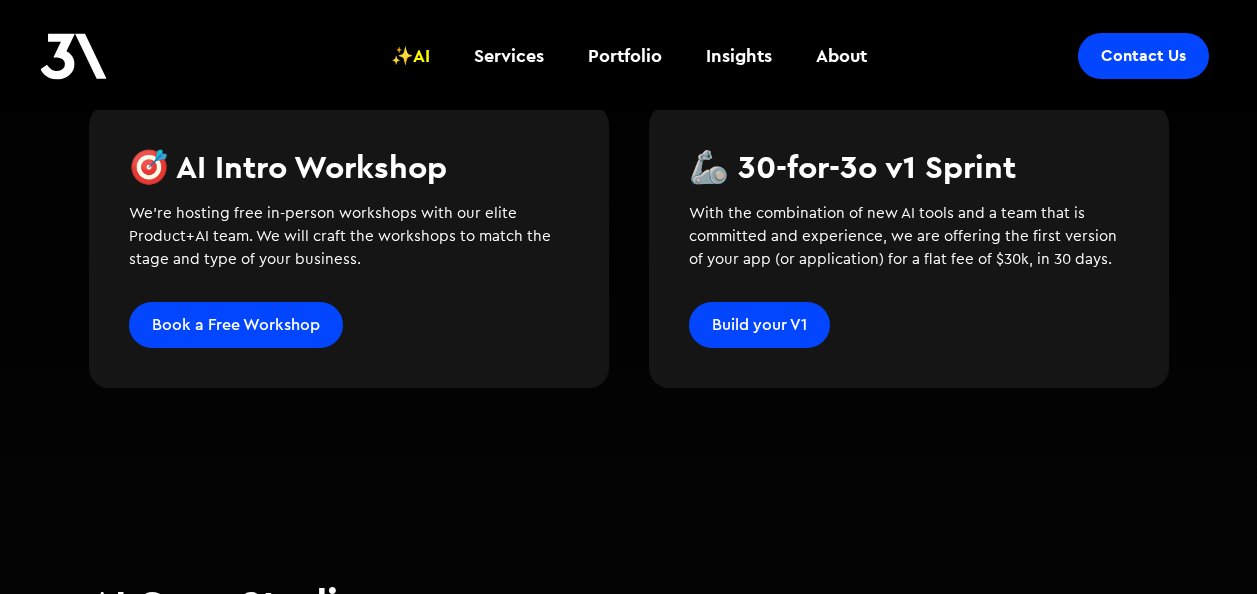 scroll, scrollTop: 773, scrollLeft: 0, axis: vertical 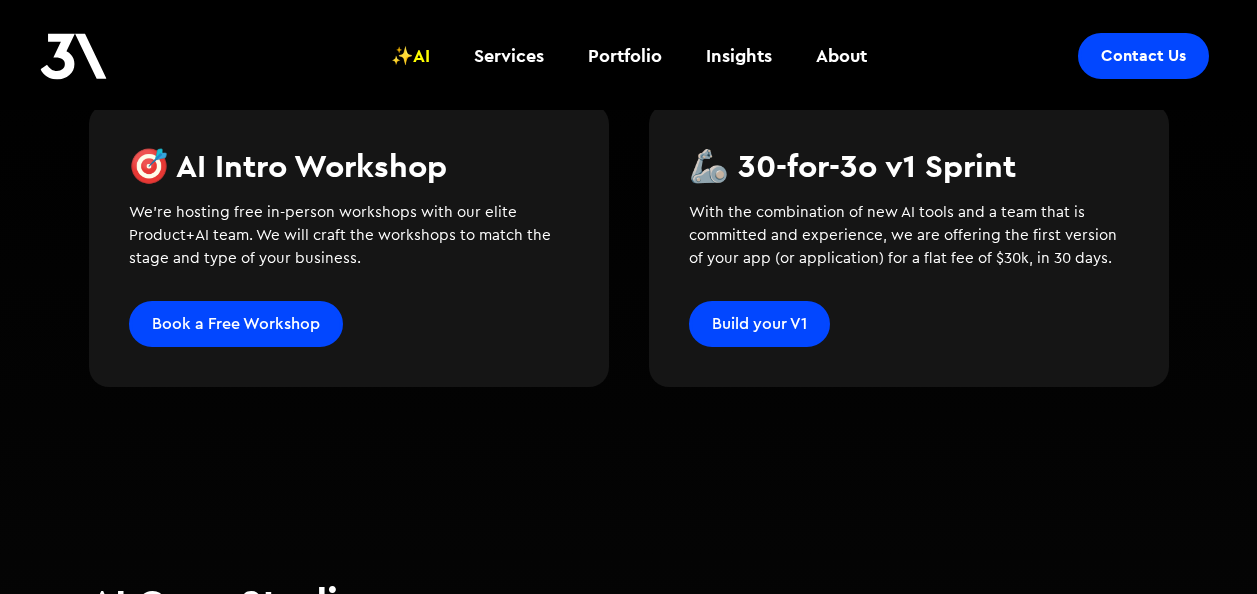 click on "Book a Free Workshop" at bounding box center [236, 324] 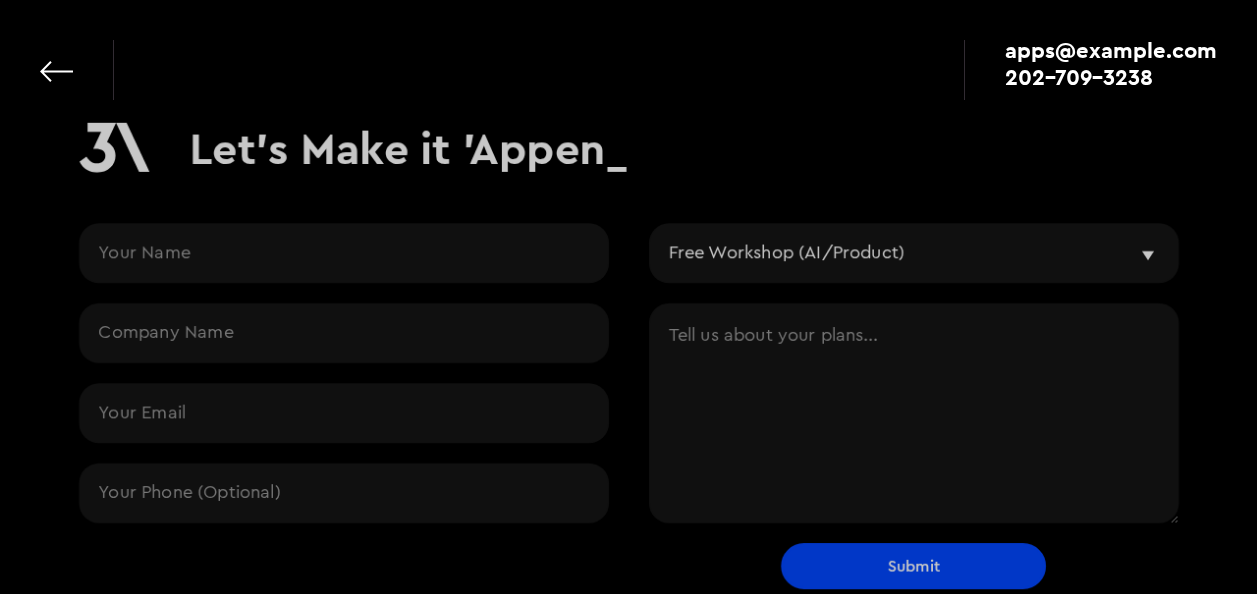 select on "workshop" 